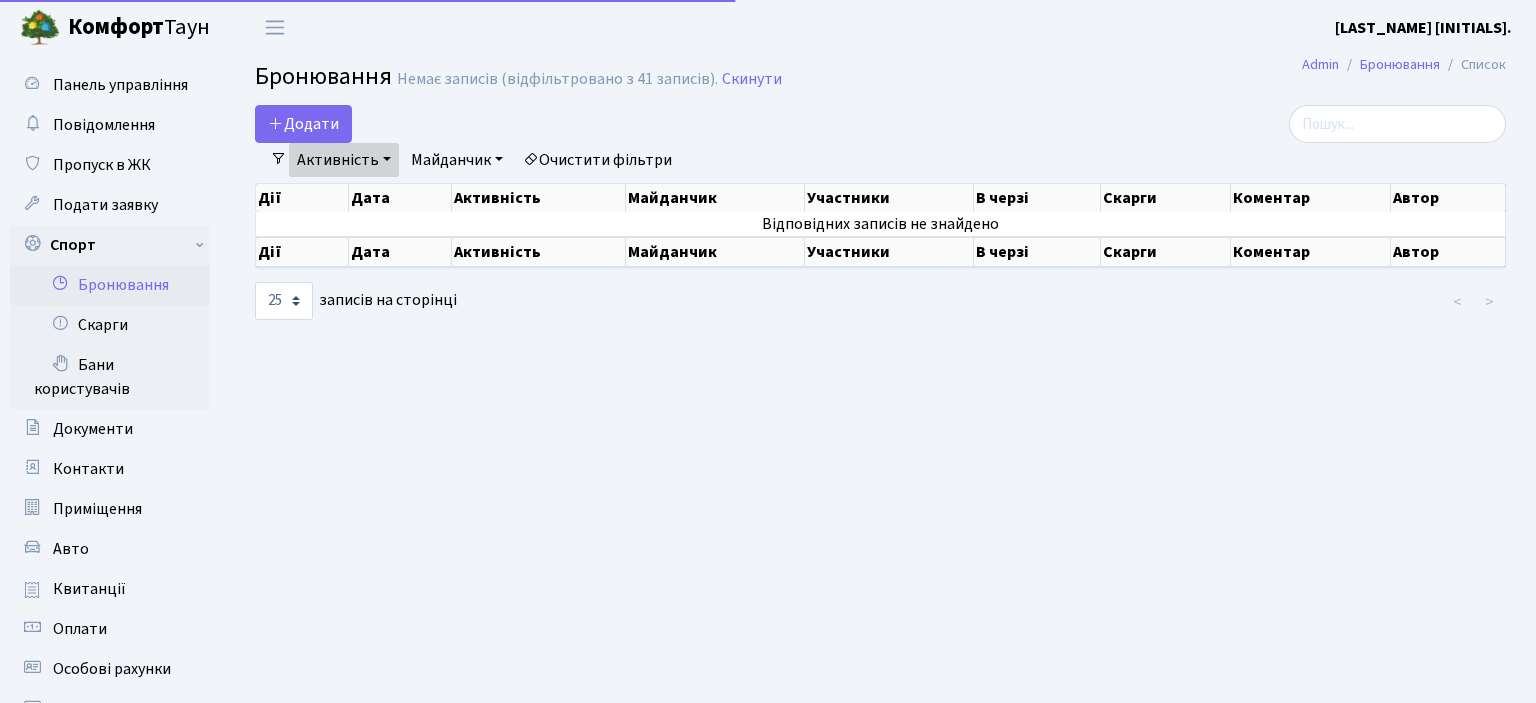 select on "25" 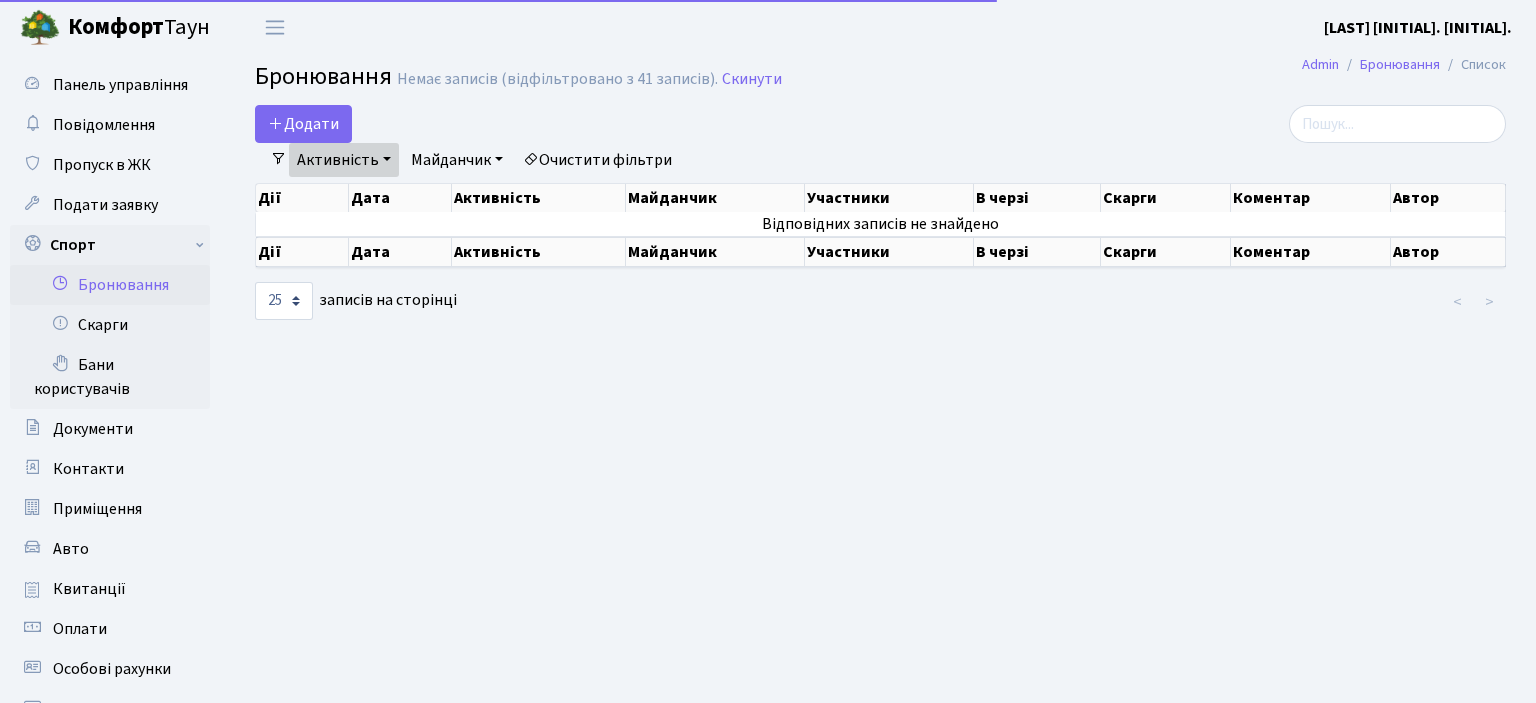 select on "25" 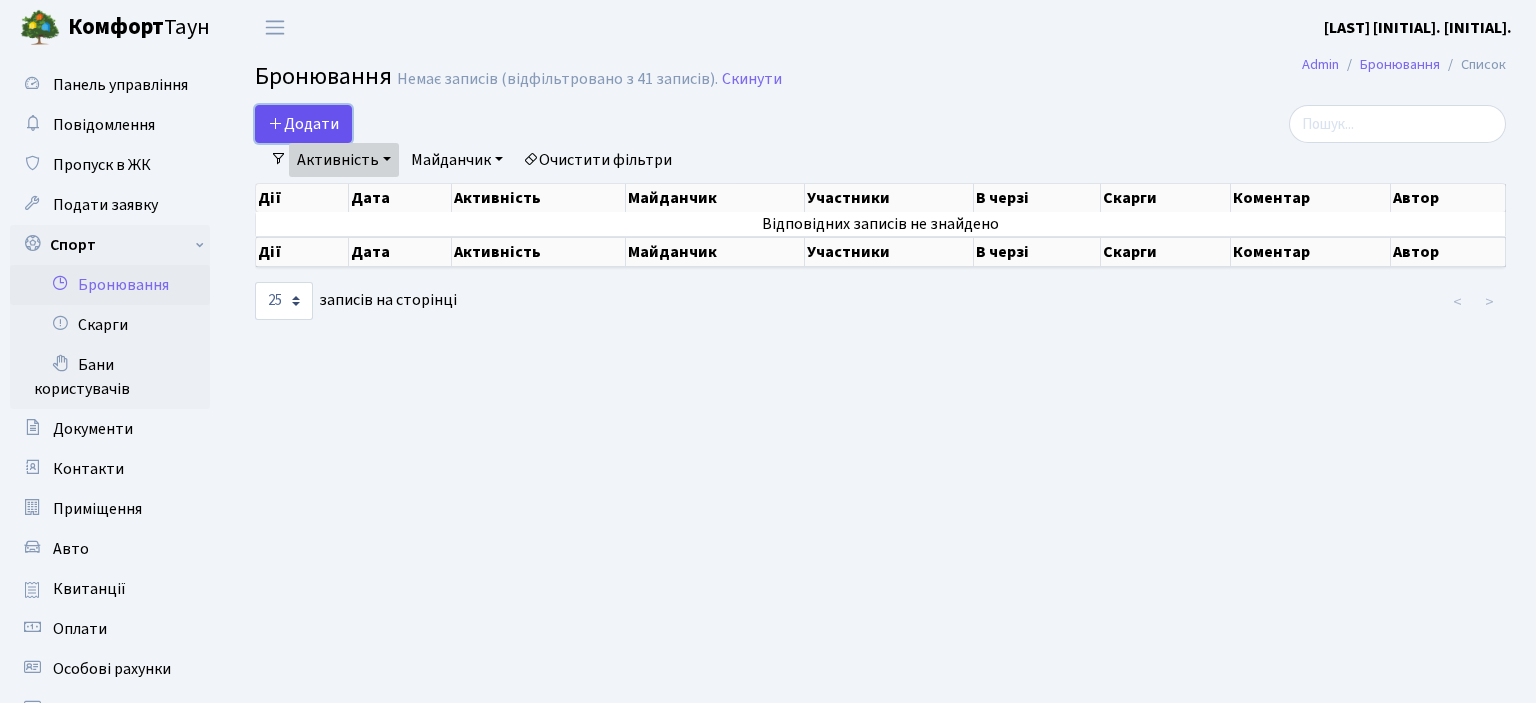 click on "Додати" at bounding box center (303, 124) 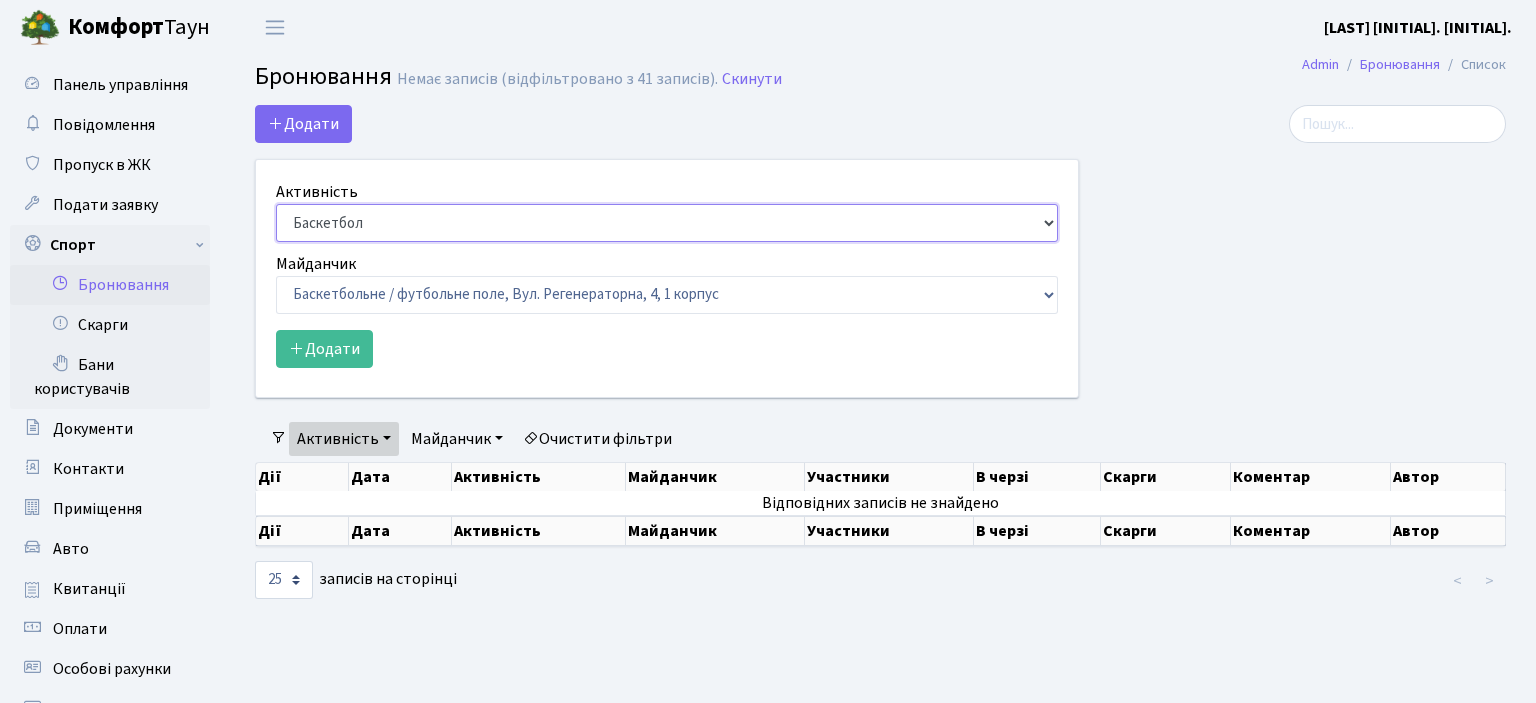 click on "Баскетбол
Волейбол
Йога
Катання на роликах
Настільний теніс
Теніс
Футбол
Фітнес" at bounding box center [667, 223] 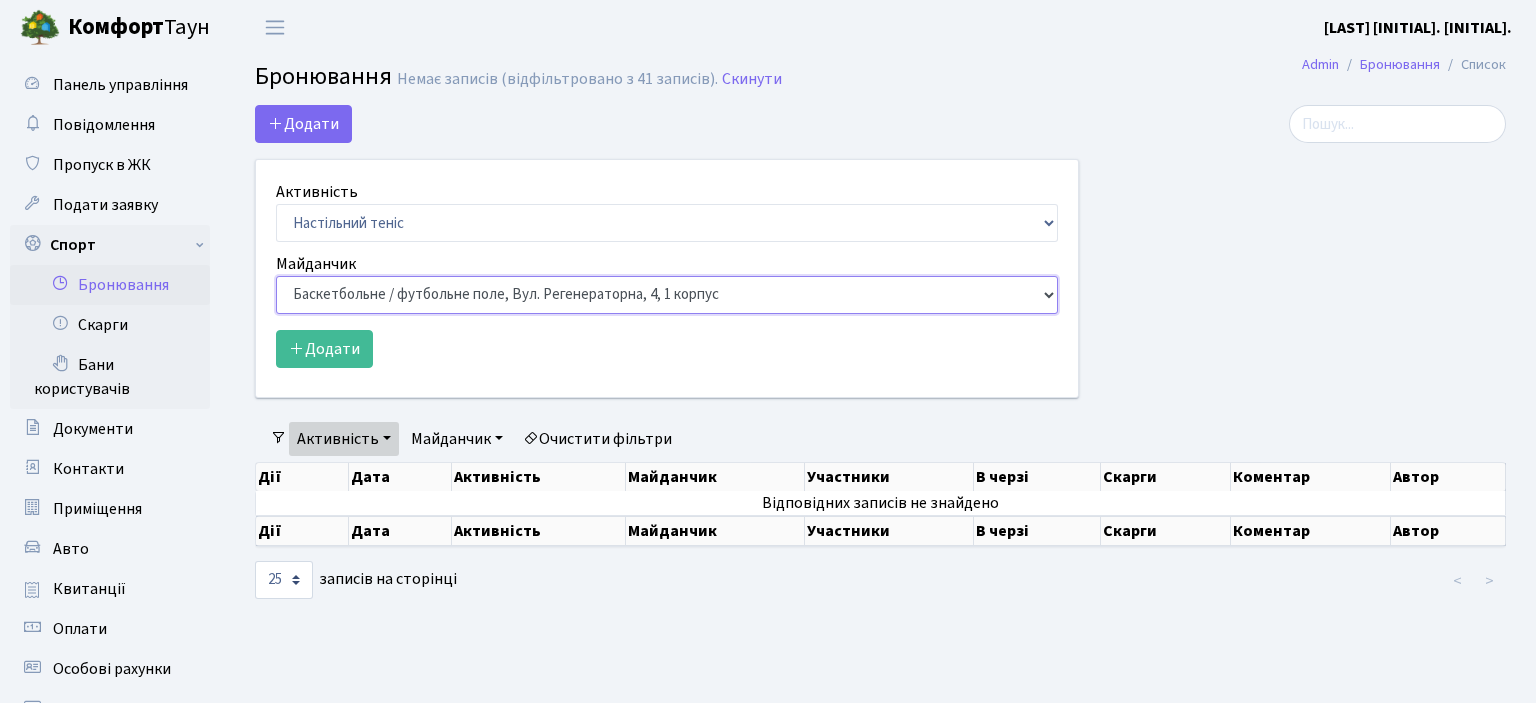 click on "Баскетбольне / футбольне поле, Вул. Регенераторна, 4, 1 корпус
Баскетбольне поле, вул. Регенераторна, 4, 17 корпус
Баскетбольне поле, просп. Соборності, 17
Волейбольне поле, вул. Регенераторна, 4, 17 корпус
Волейбольне поле, 33 паркінг, вул. Регенераторна, 4-Д
Волейбольне поле, просп. Соборності, 17
Настільний теніс - стіл 1, просп. Соборності, 17" at bounding box center [667, 295] 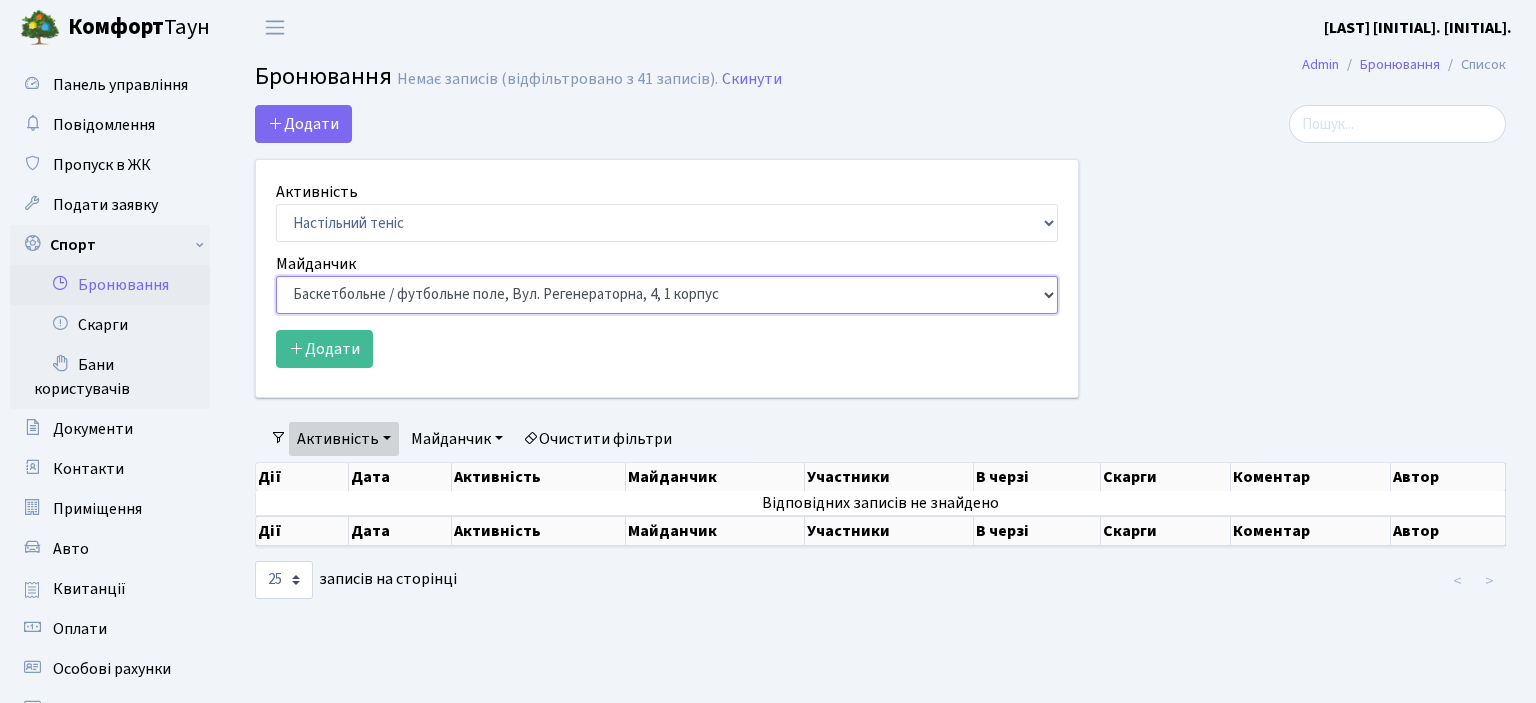 select on "13" 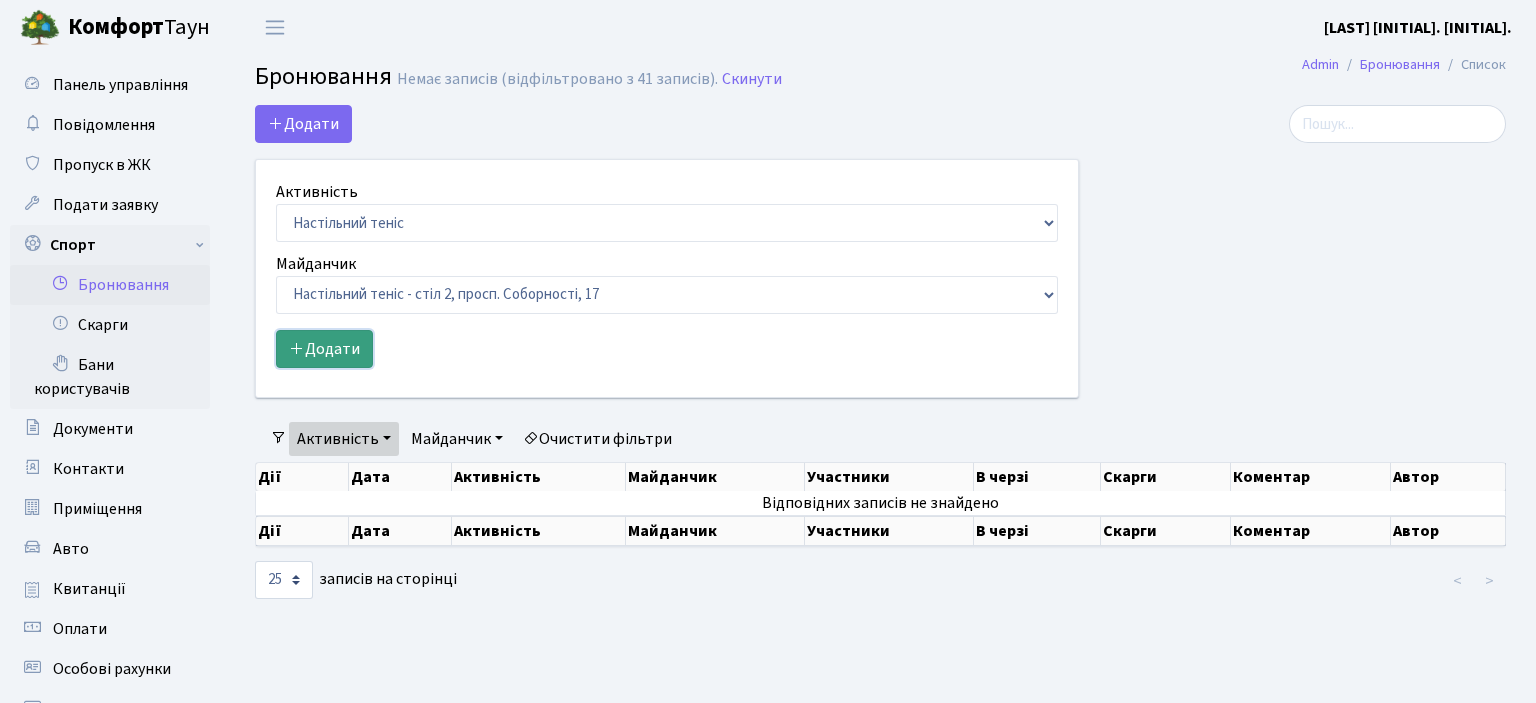 click on "Додати" at bounding box center [324, 349] 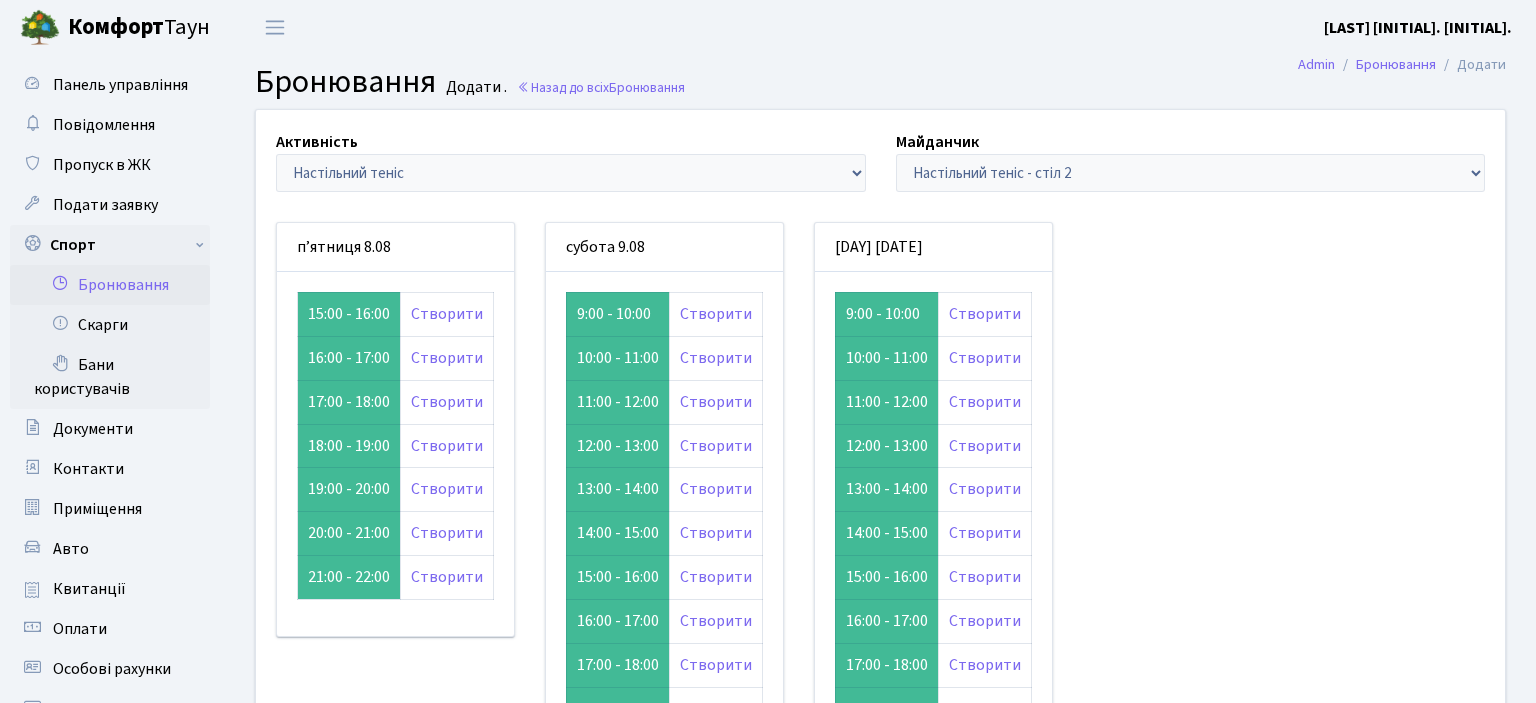 scroll, scrollTop: 0, scrollLeft: 0, axis: both 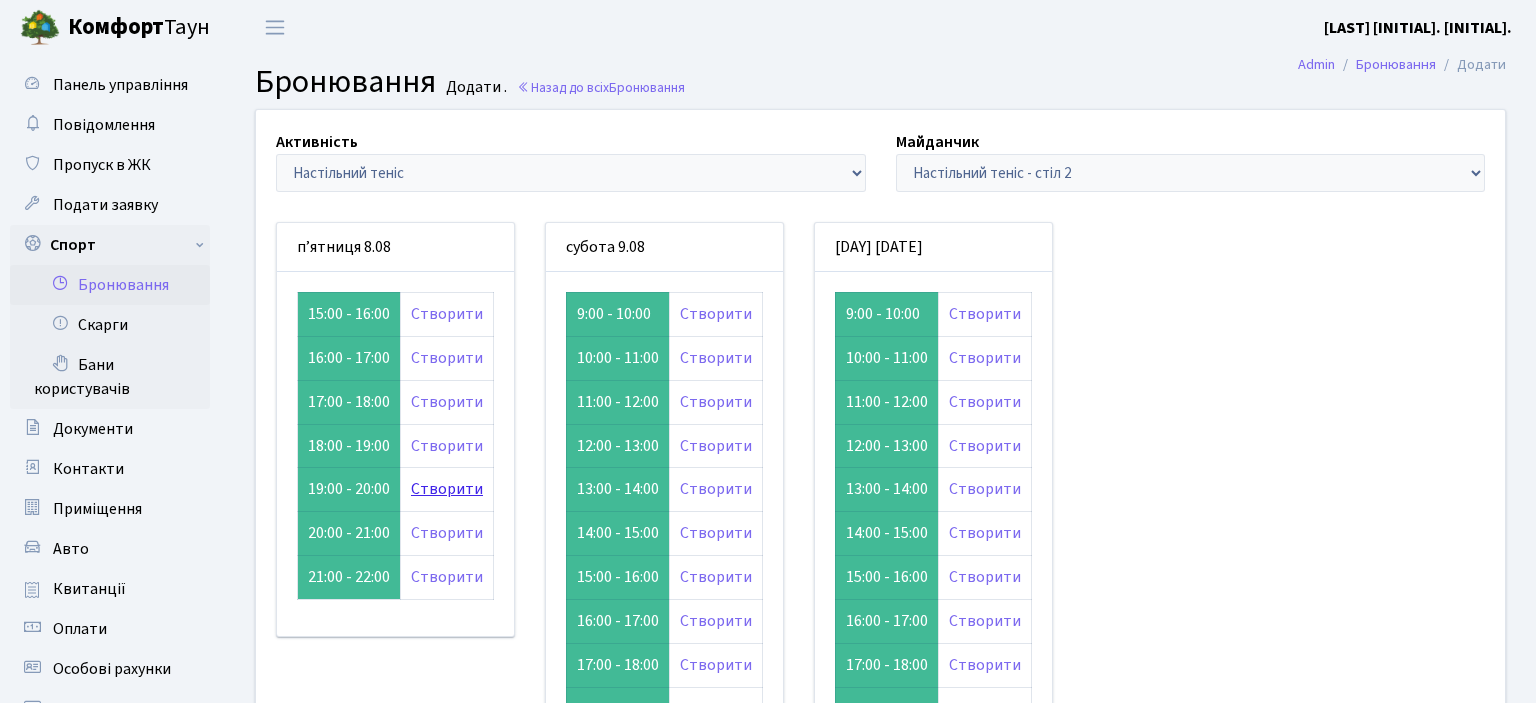 click on "Створити" at bounding box center (447, 489) 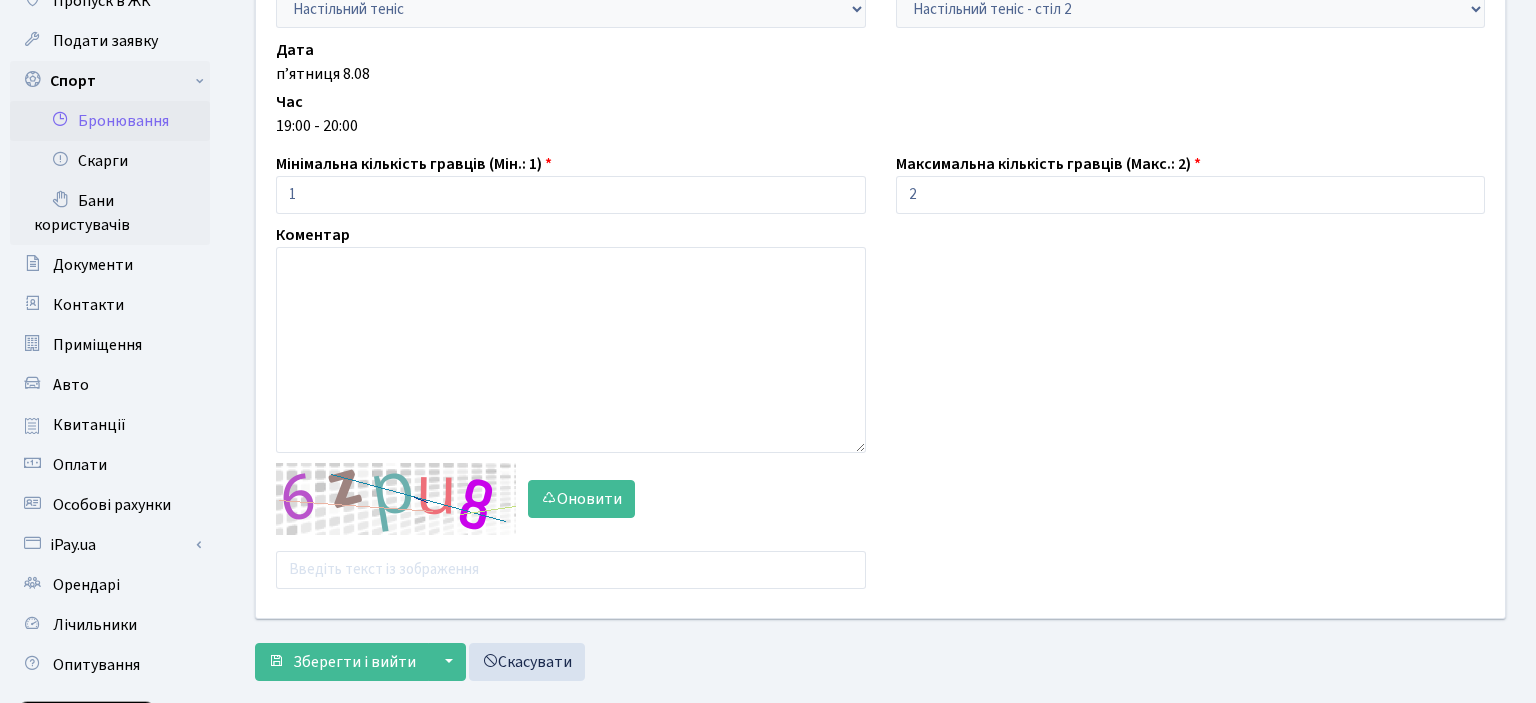 scroll, scrollTop: 211, scrollLeft: 0, axis: vertical 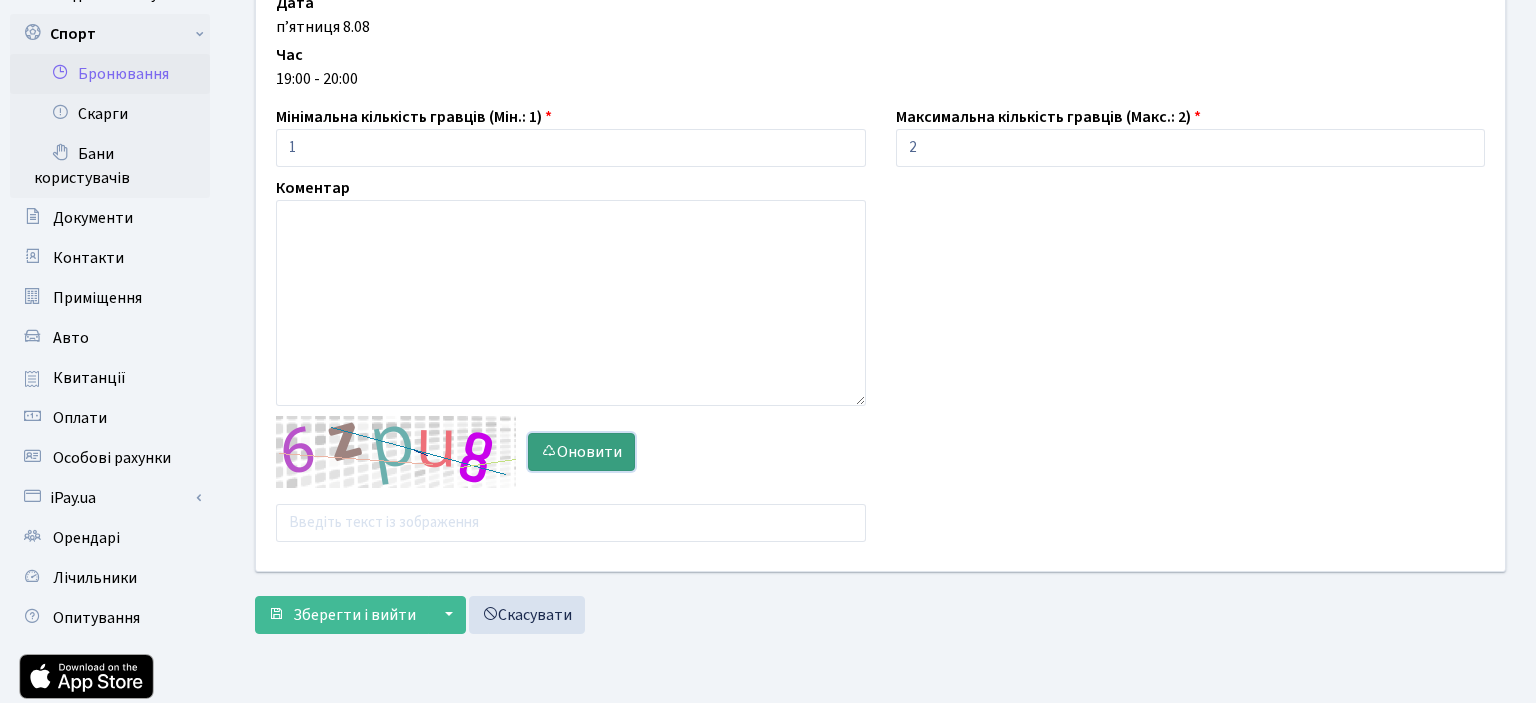 click on "Оновити" at bounding box center [581, 452] 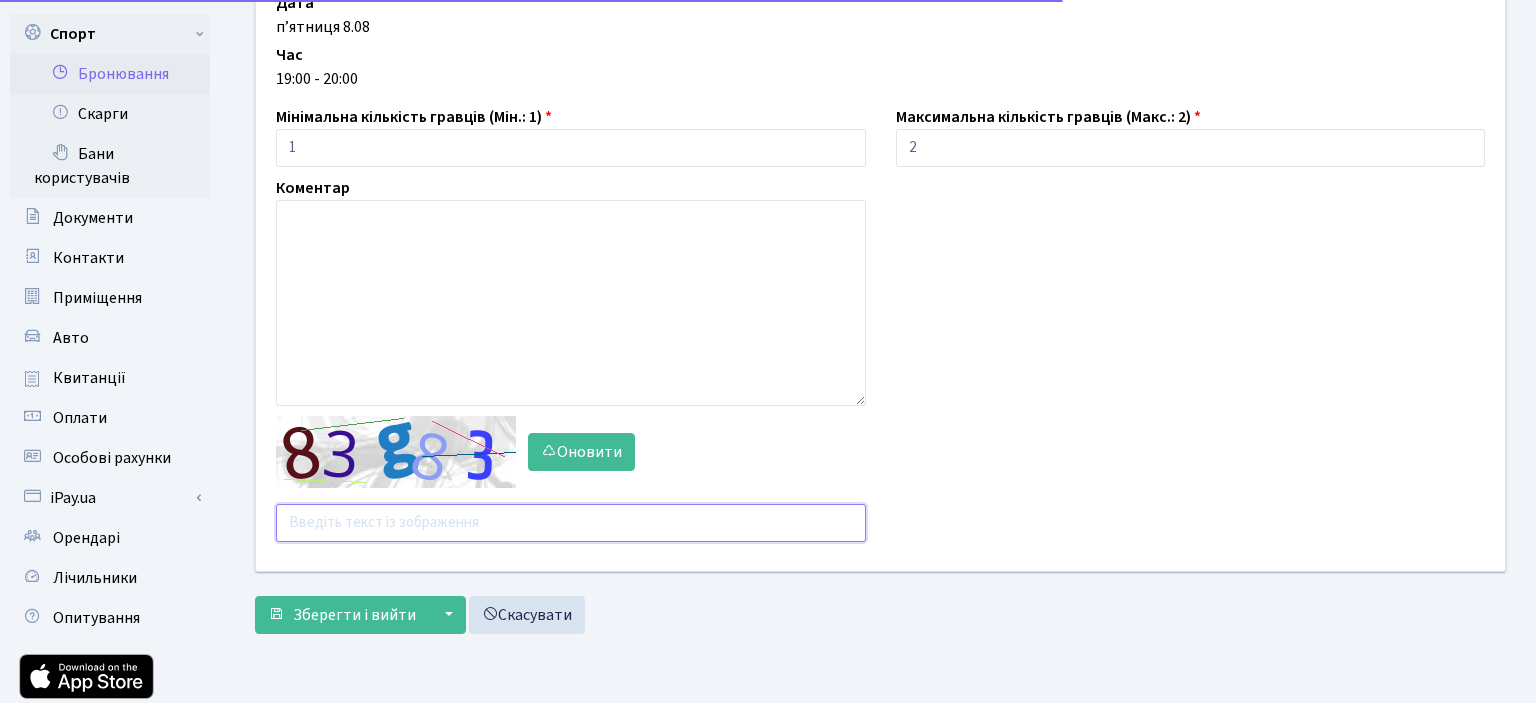 click at bounding box center [571, 523] 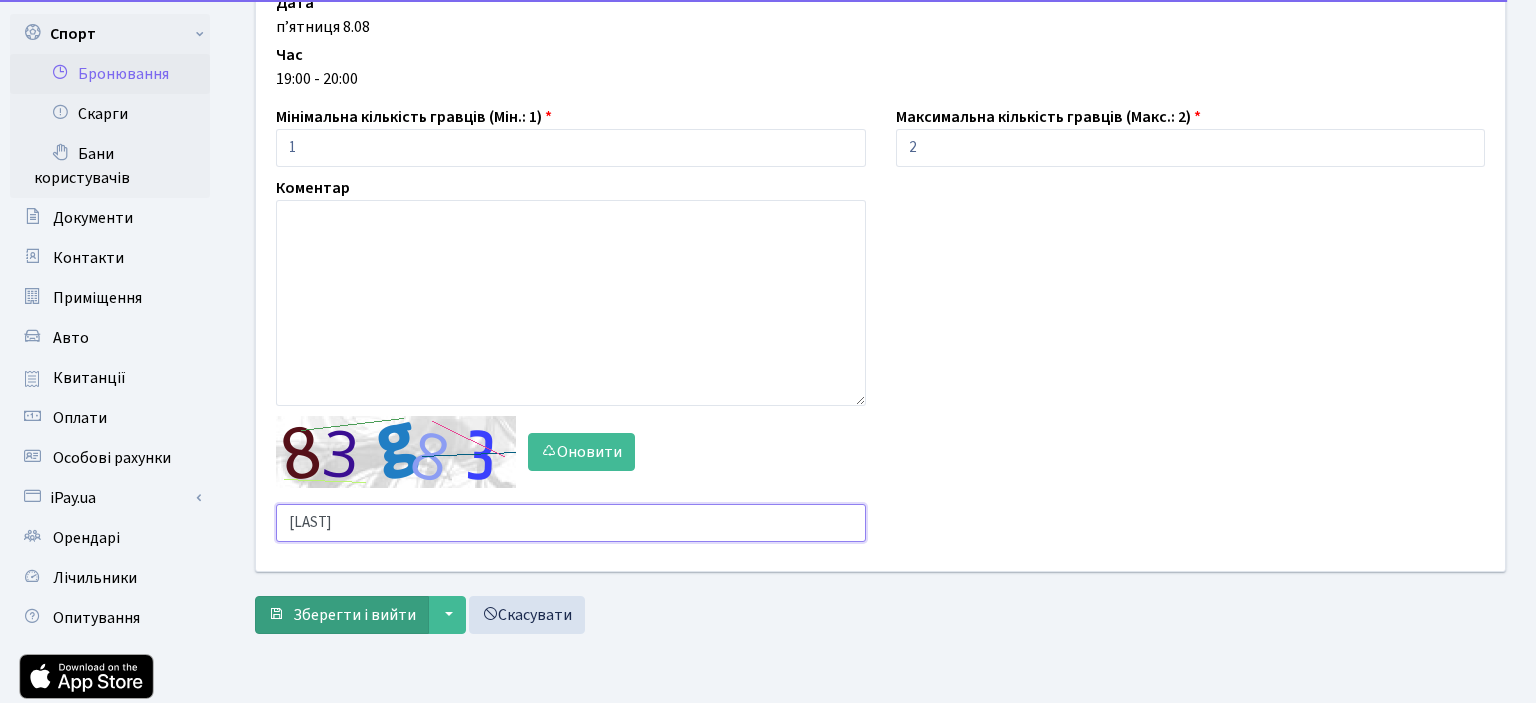 type on "е" 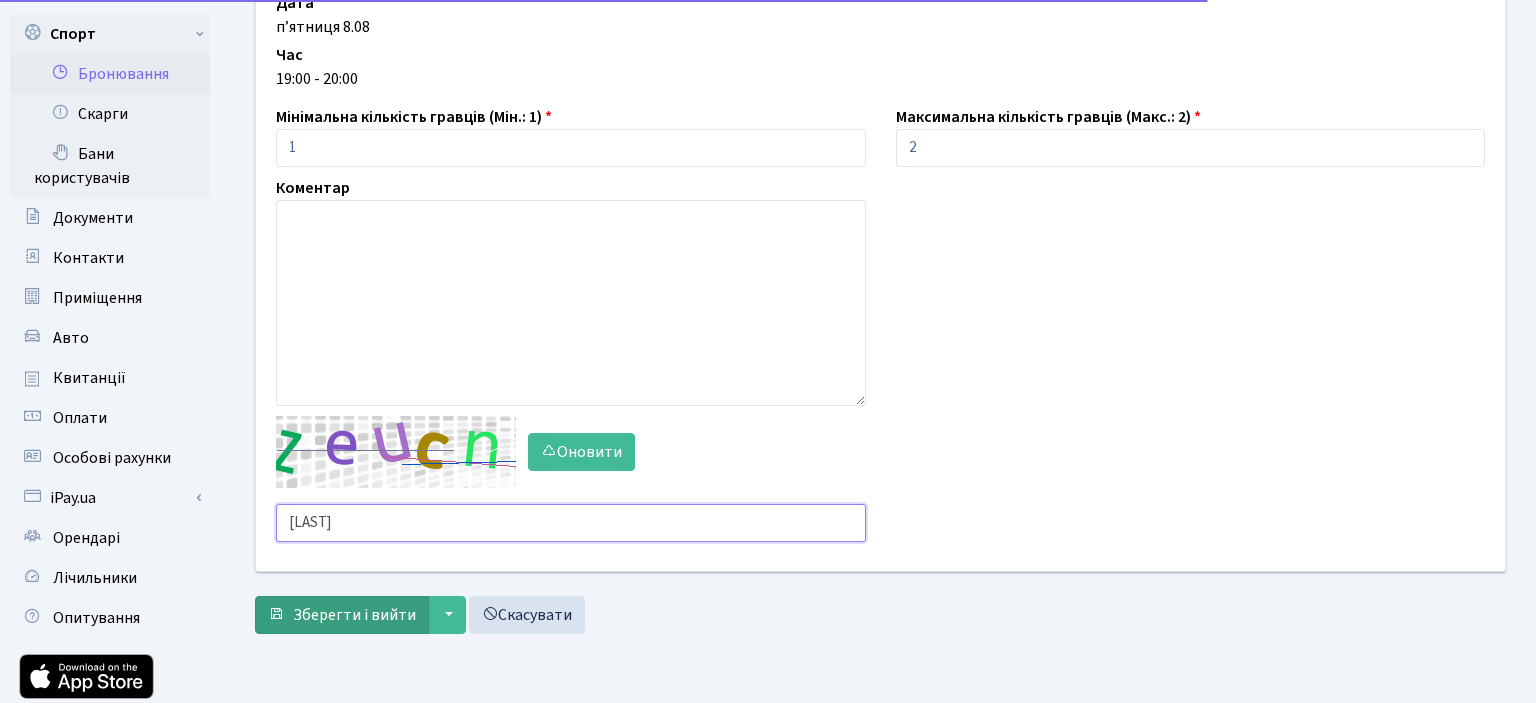 type on "t" 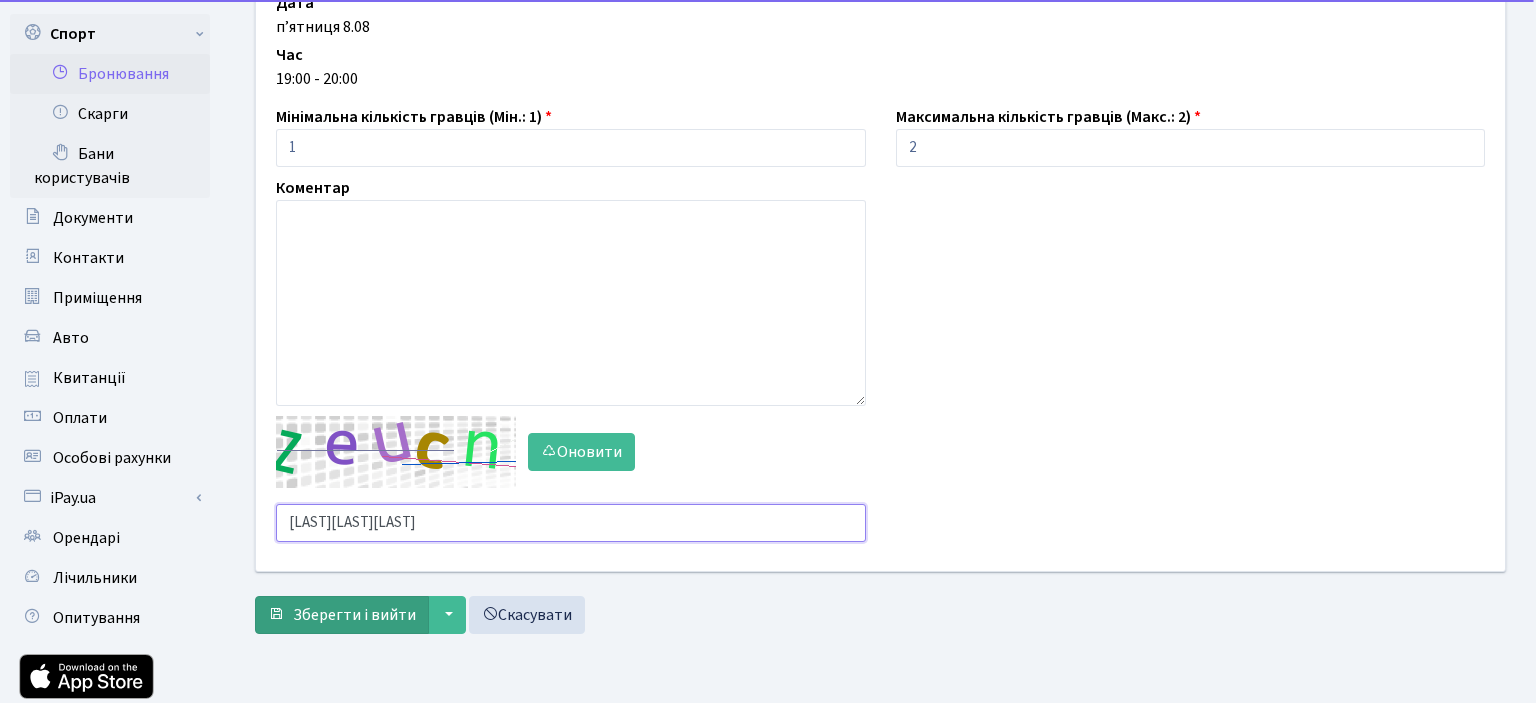 type on "qdpui" 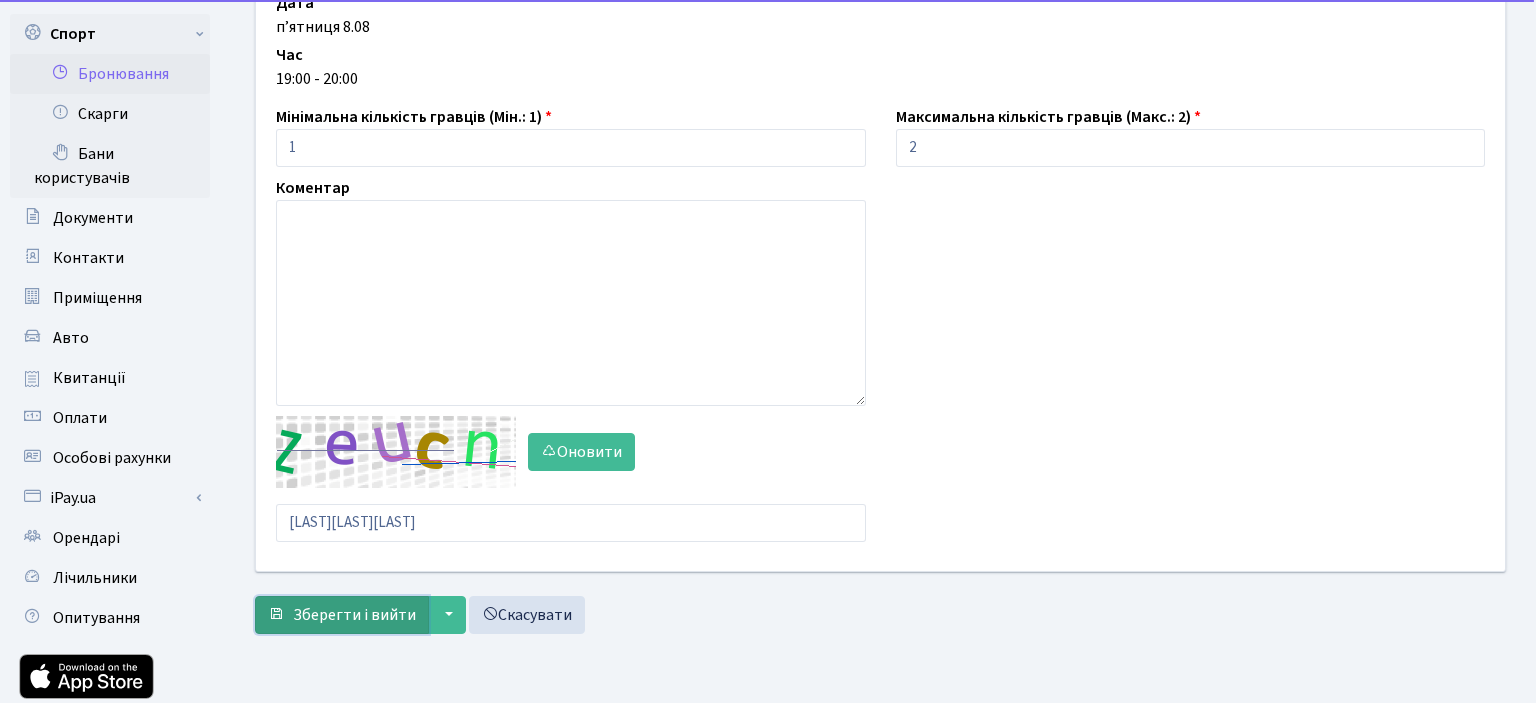 click on "Зберегти і вийти" at bounding box center [354, 615] 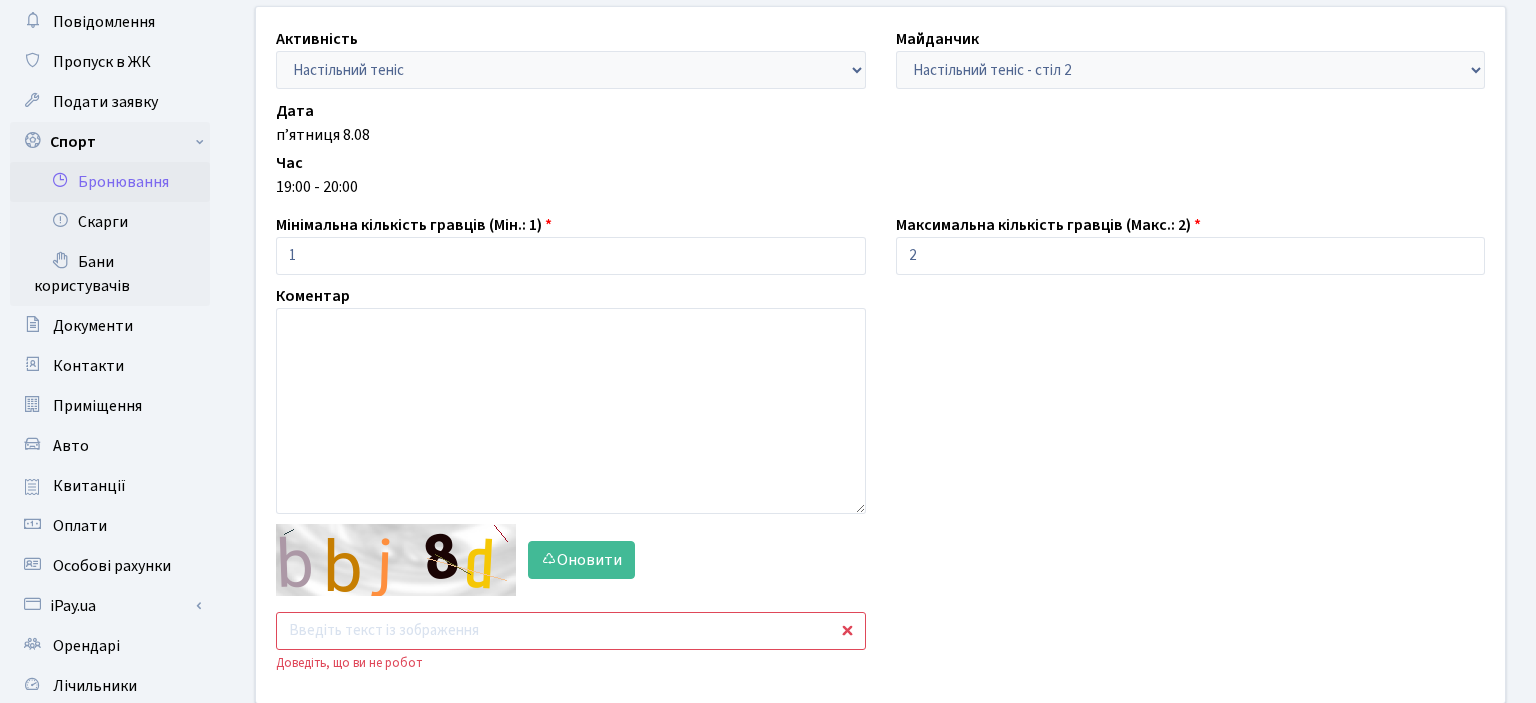 scroll, scrollTop: 211, scrollLeft: 0, axis: vertical 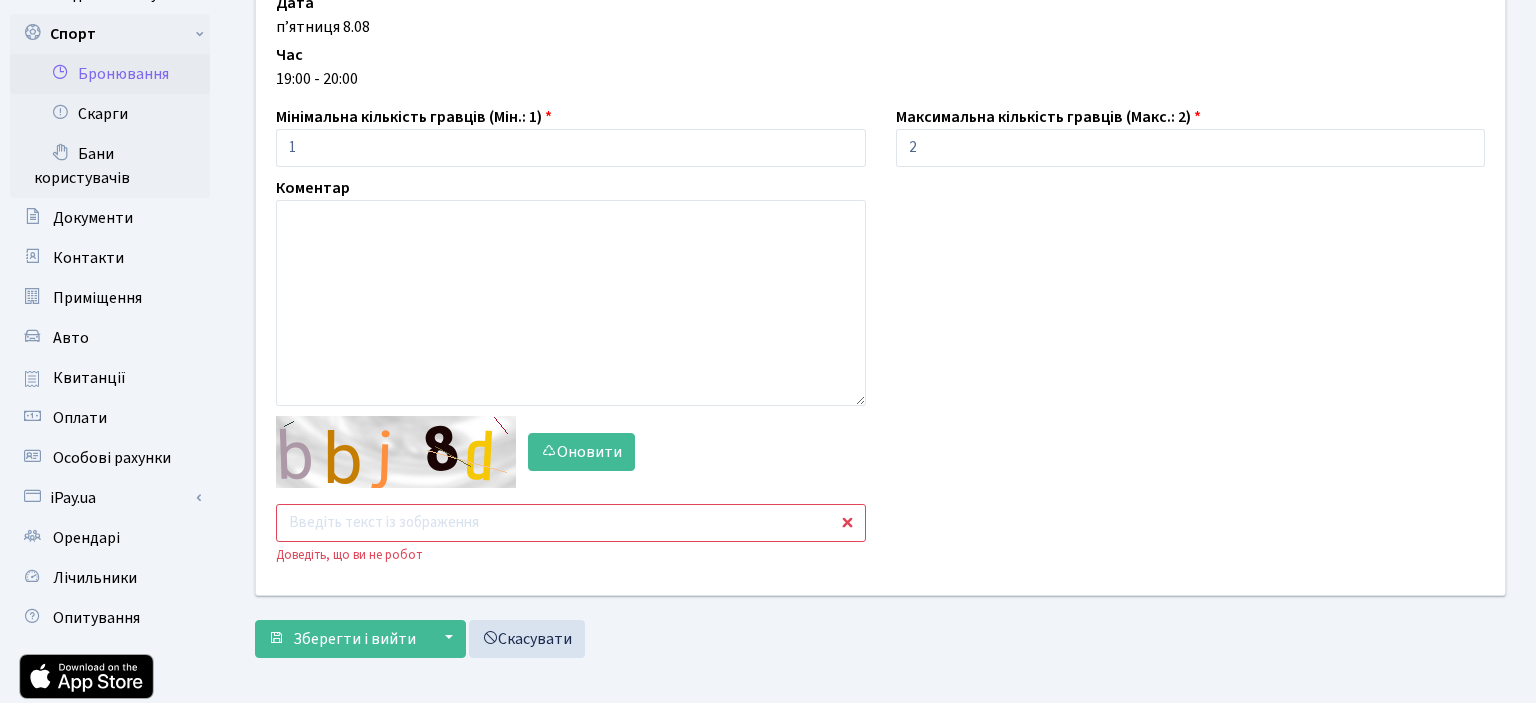 click at bounding box center [571, 523] 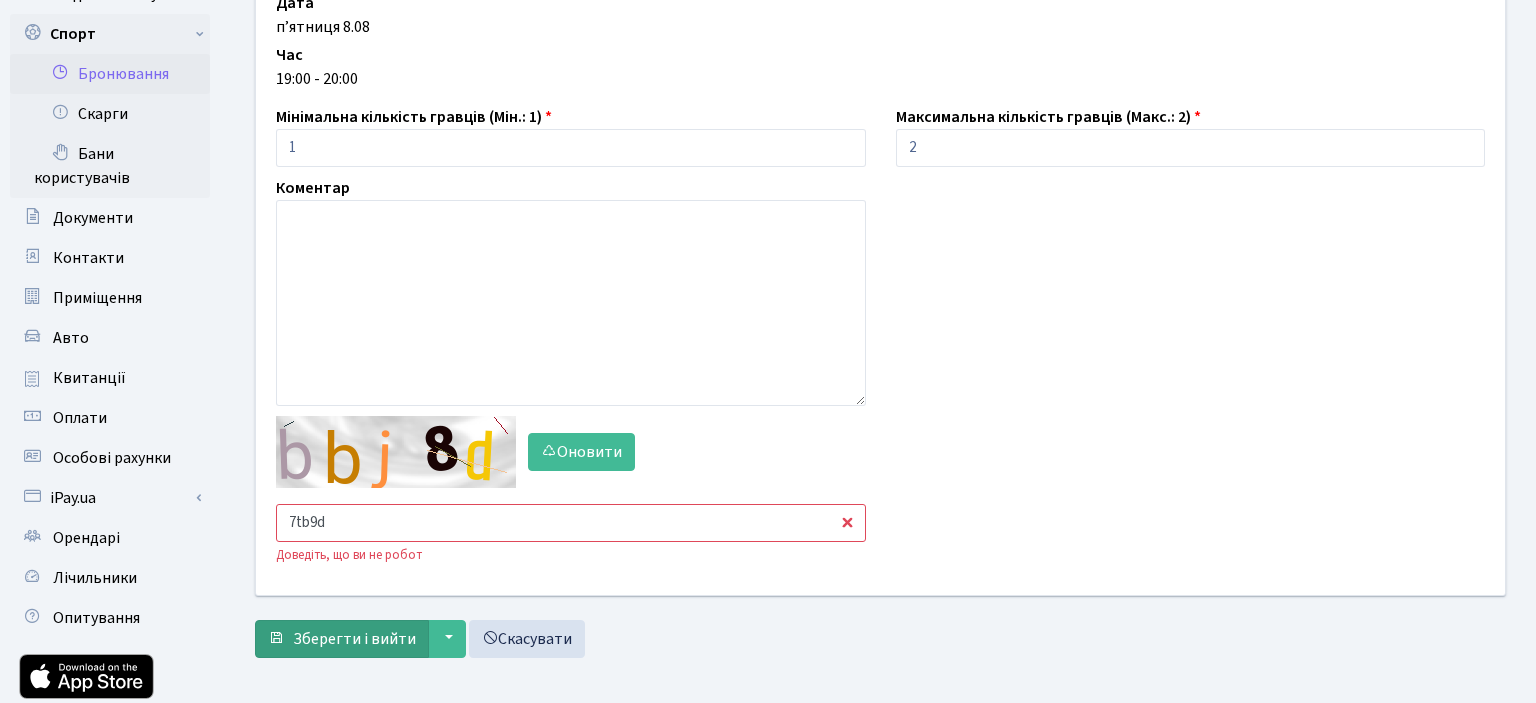 type on "7tb9d" 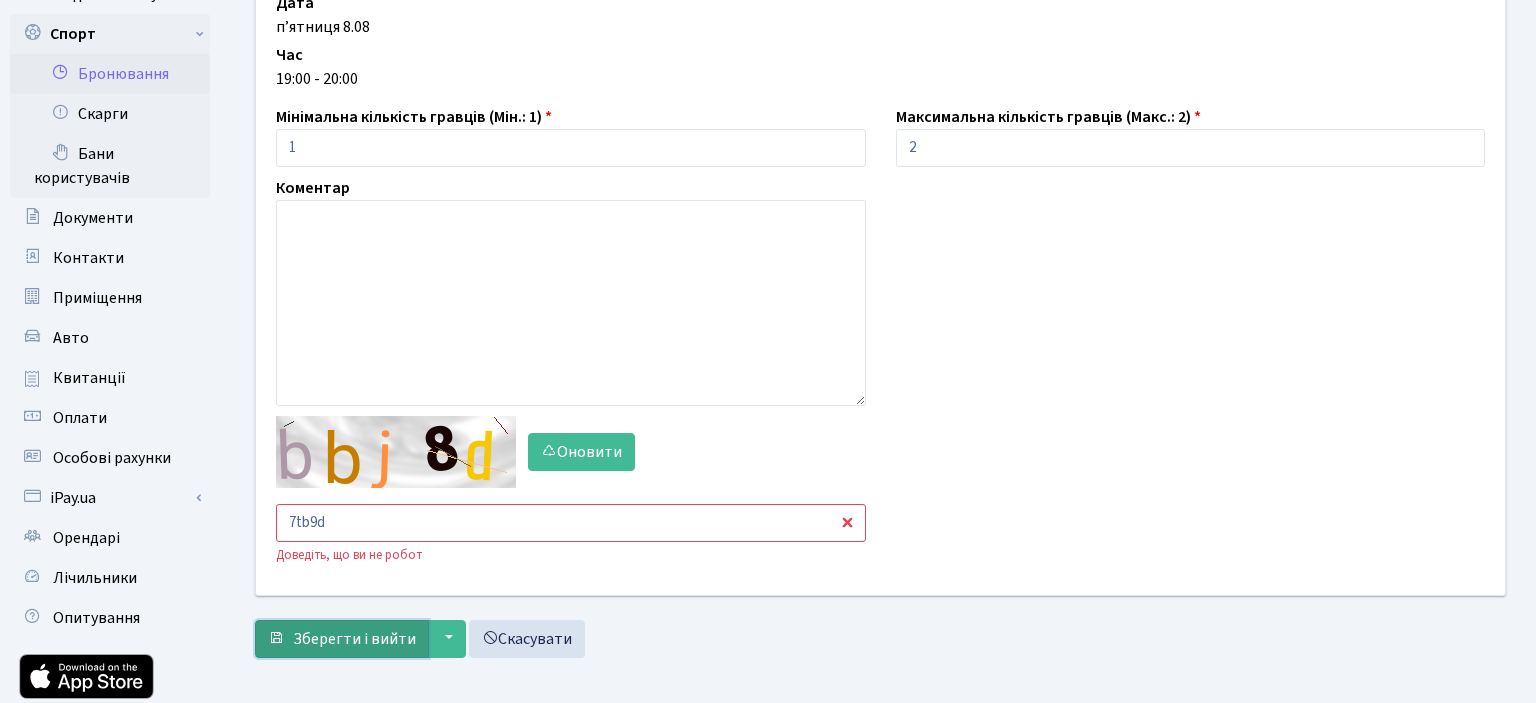 click on "Зберегти і вийти" at bounding box center [354, 639] 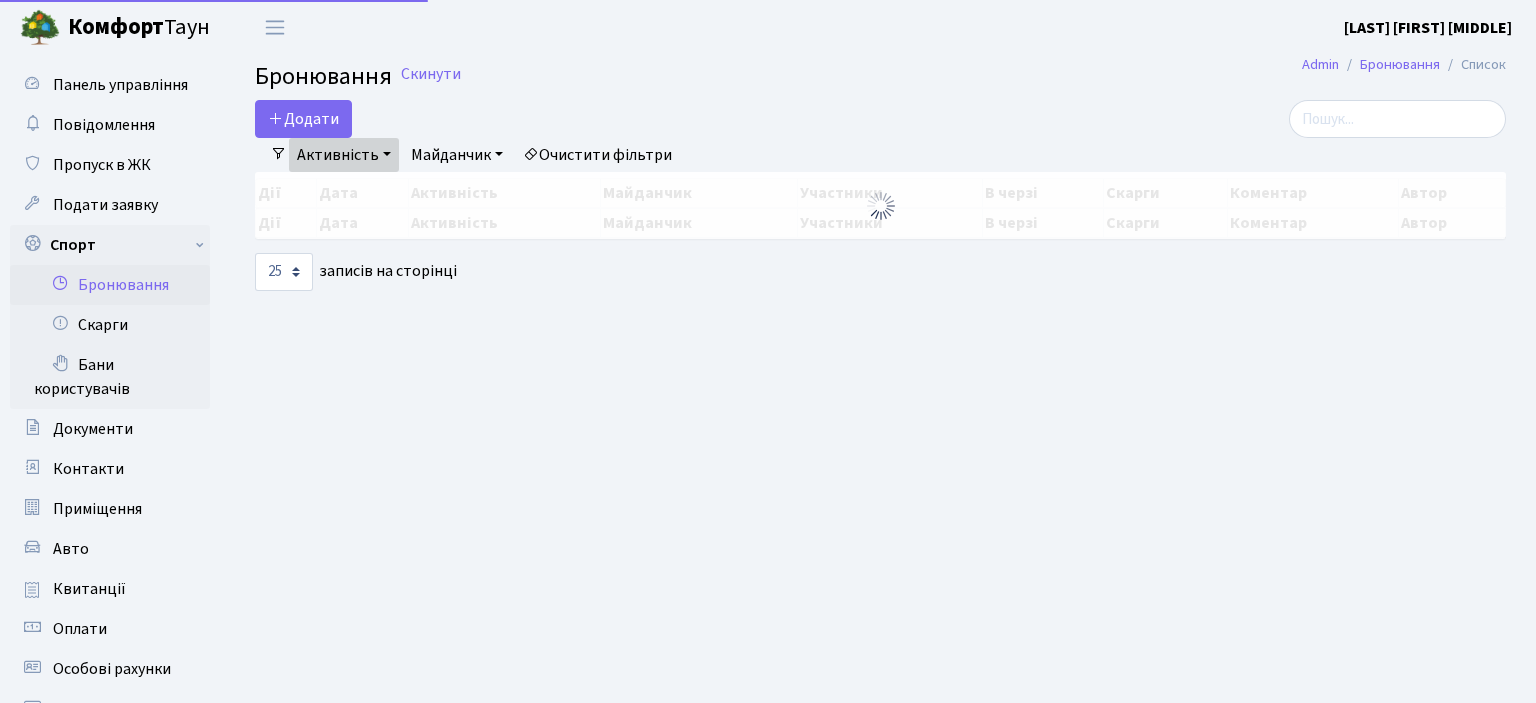 select on "25" 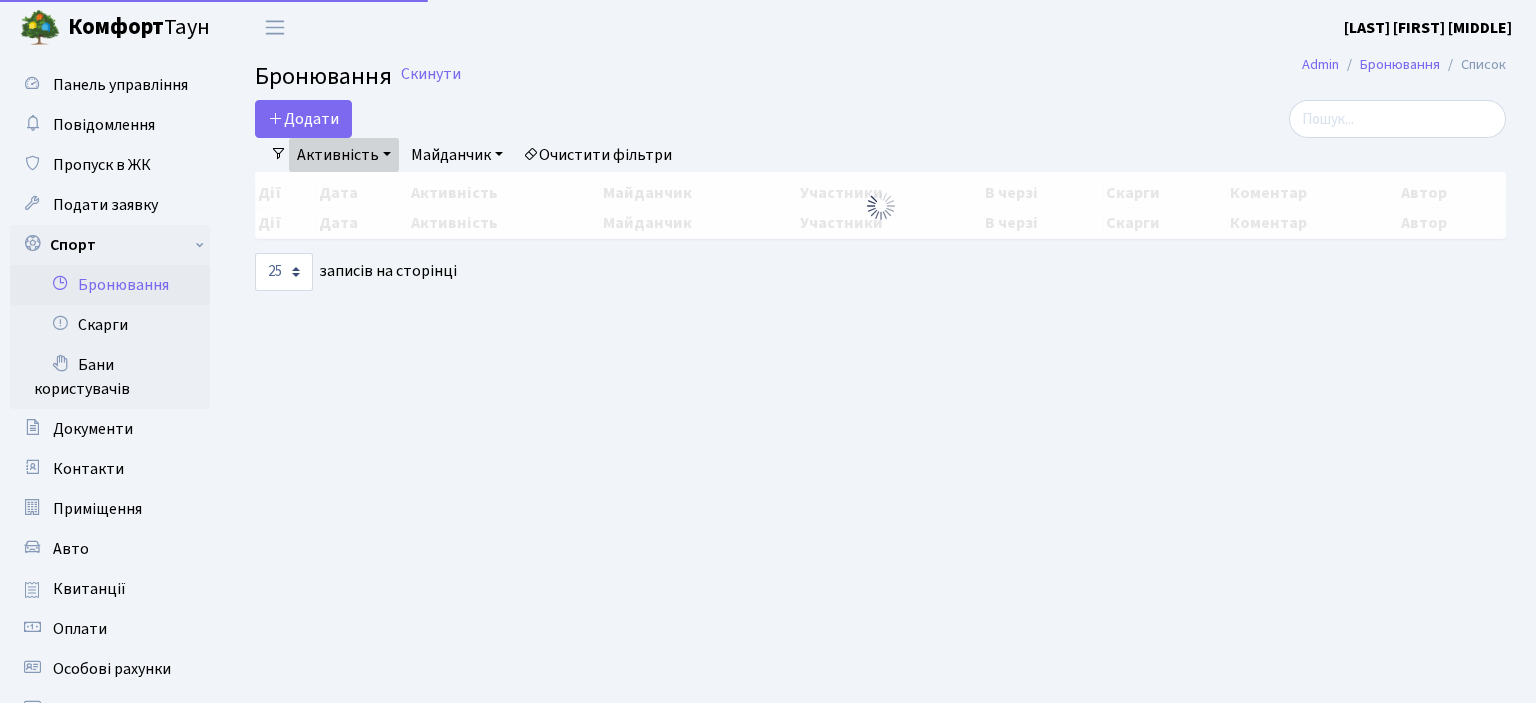 scroll, scrollTop: 0, scrollLeft: 0, axis: both 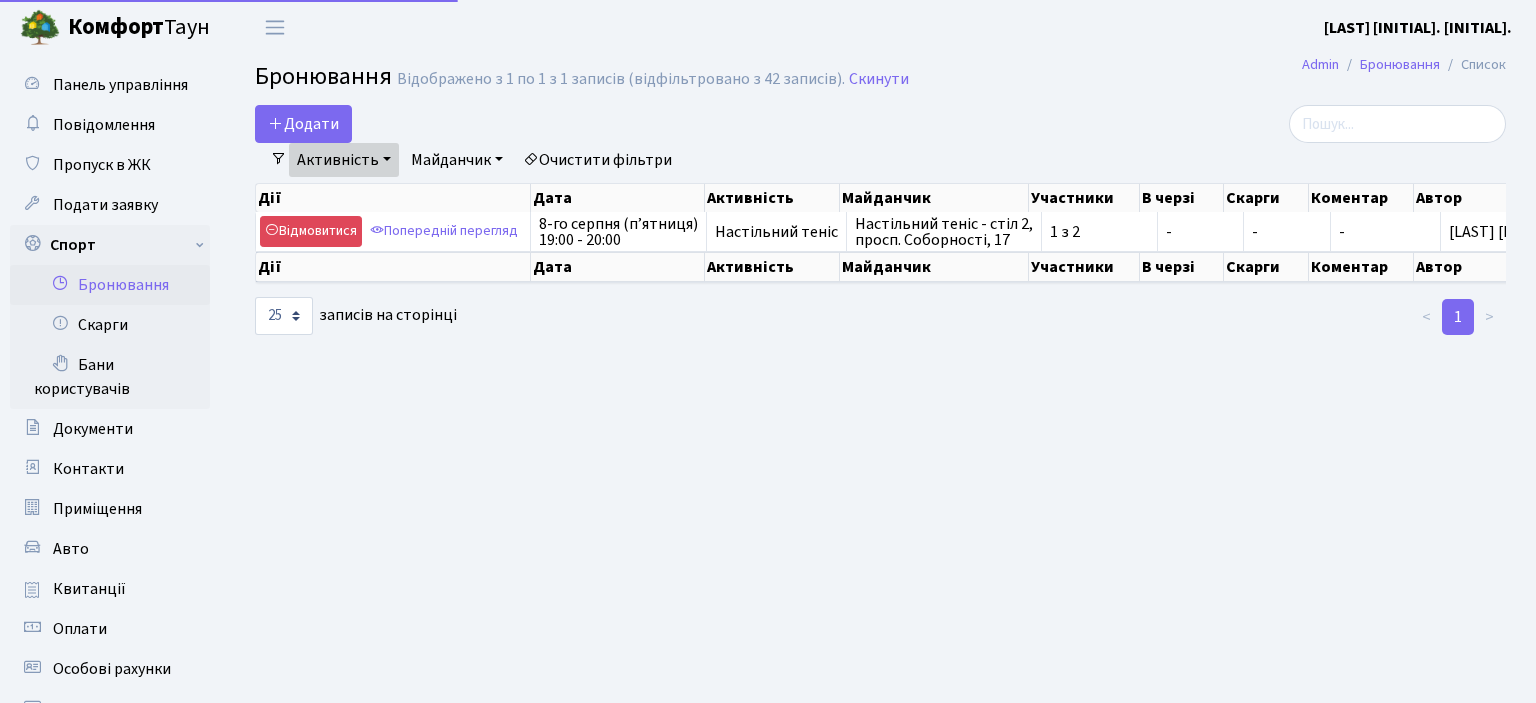 select on "25" 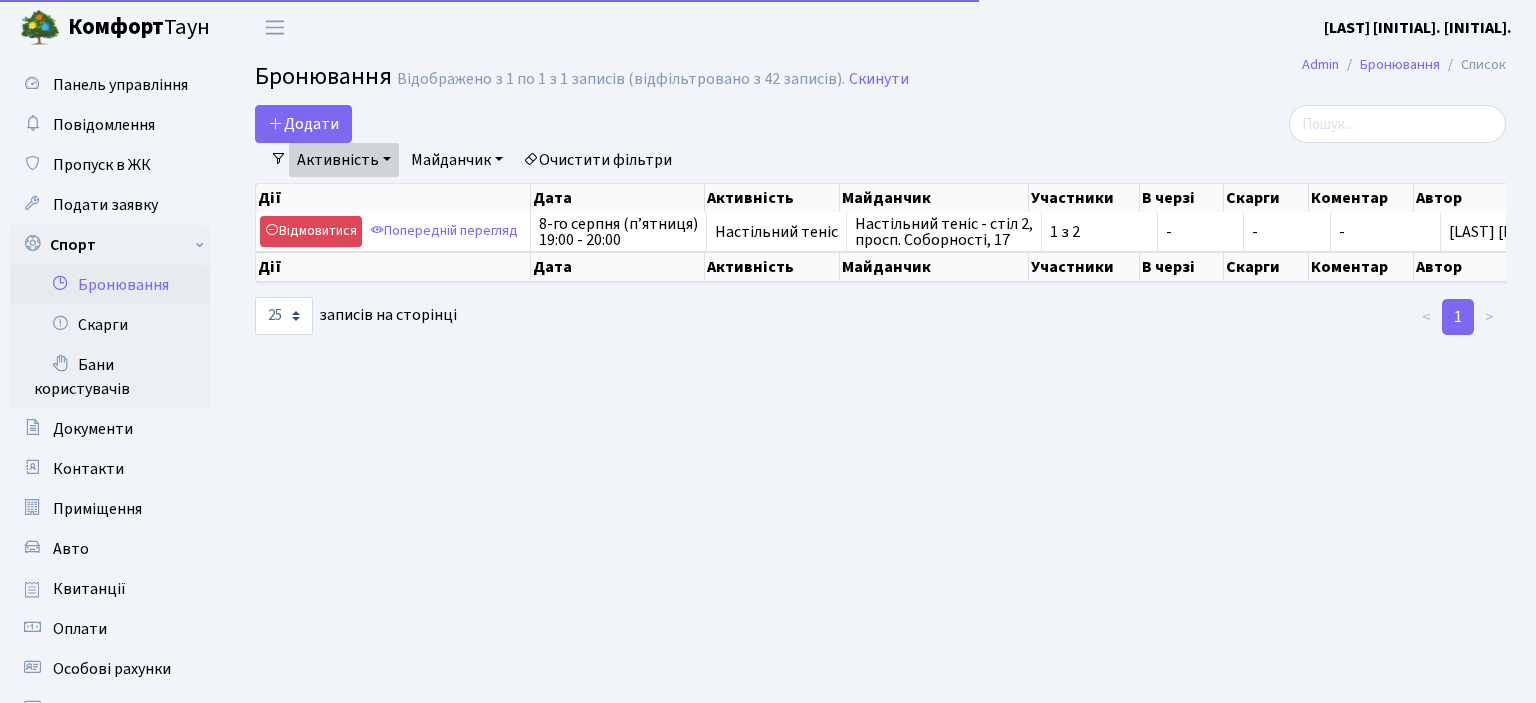 select on "25" 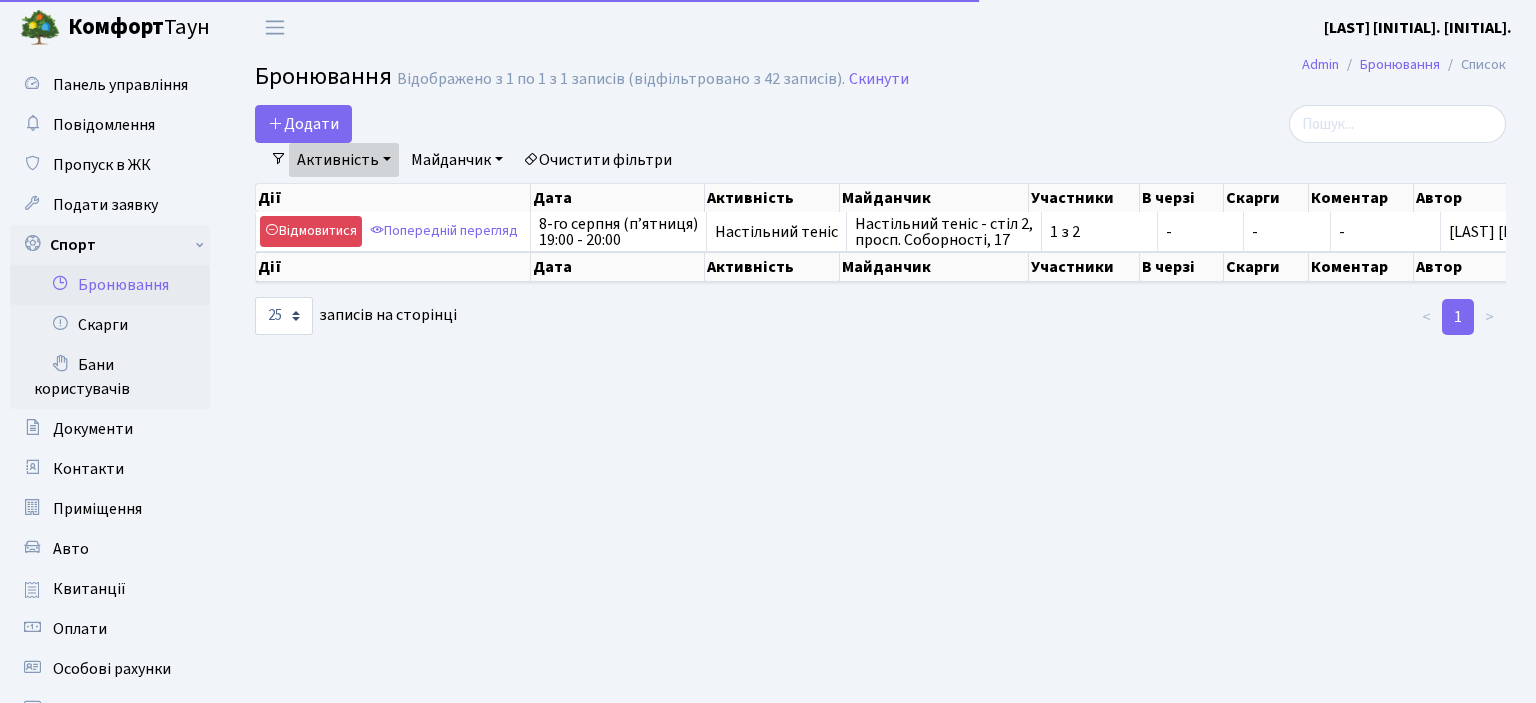 scroll, scrollTop: 0, scrollLeft: 0, axis: both 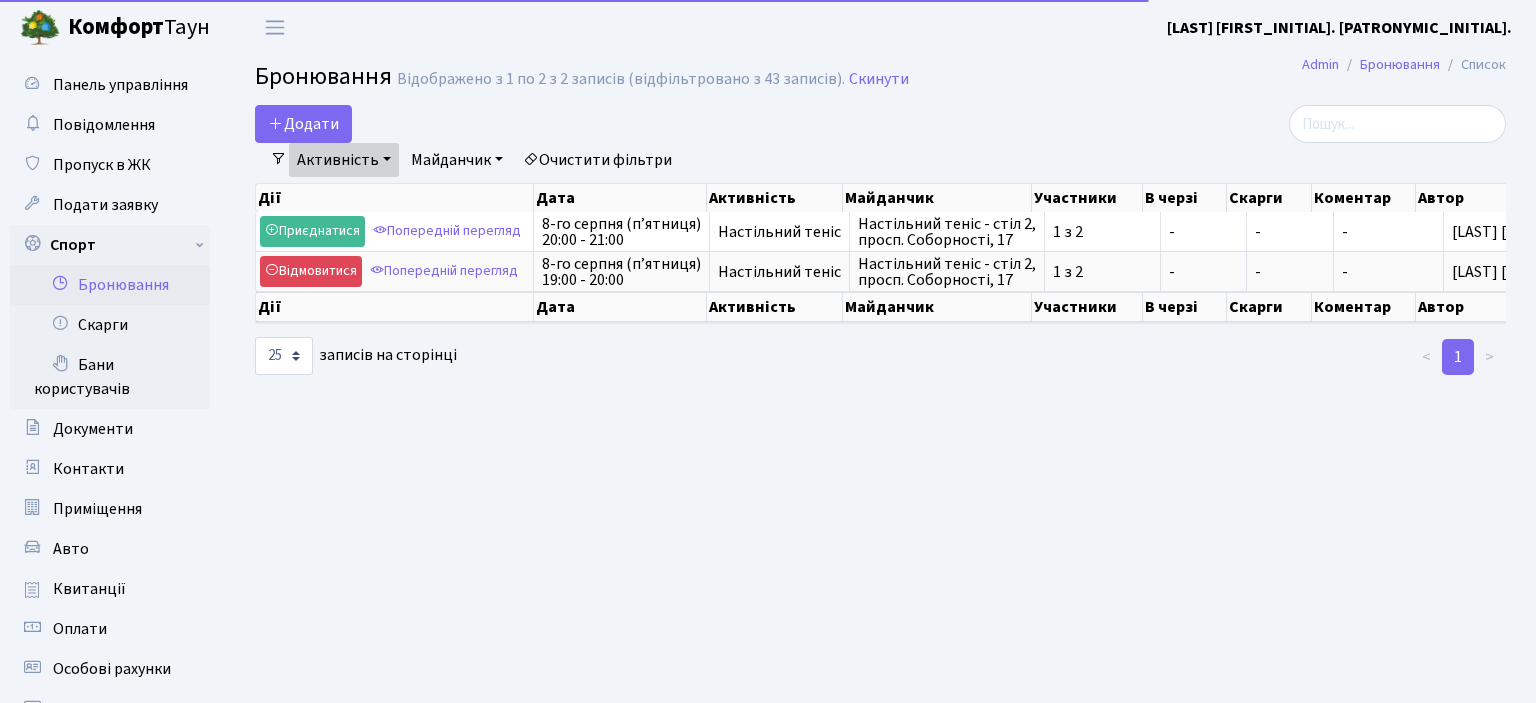 select on "25" 